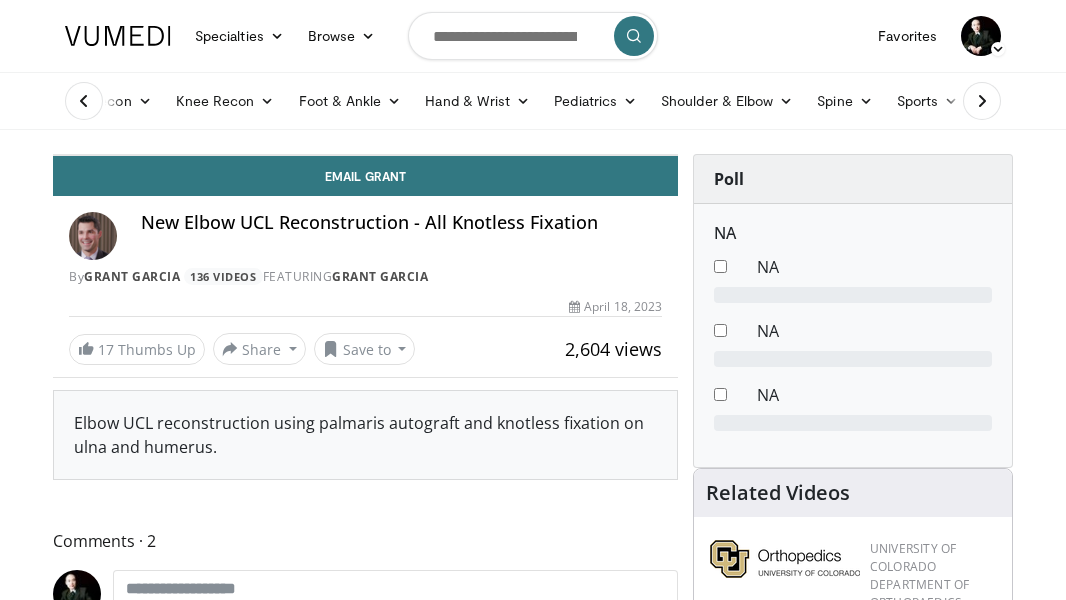scroll, scrollTop: 138, scrollLeft: 0, axis: vertical 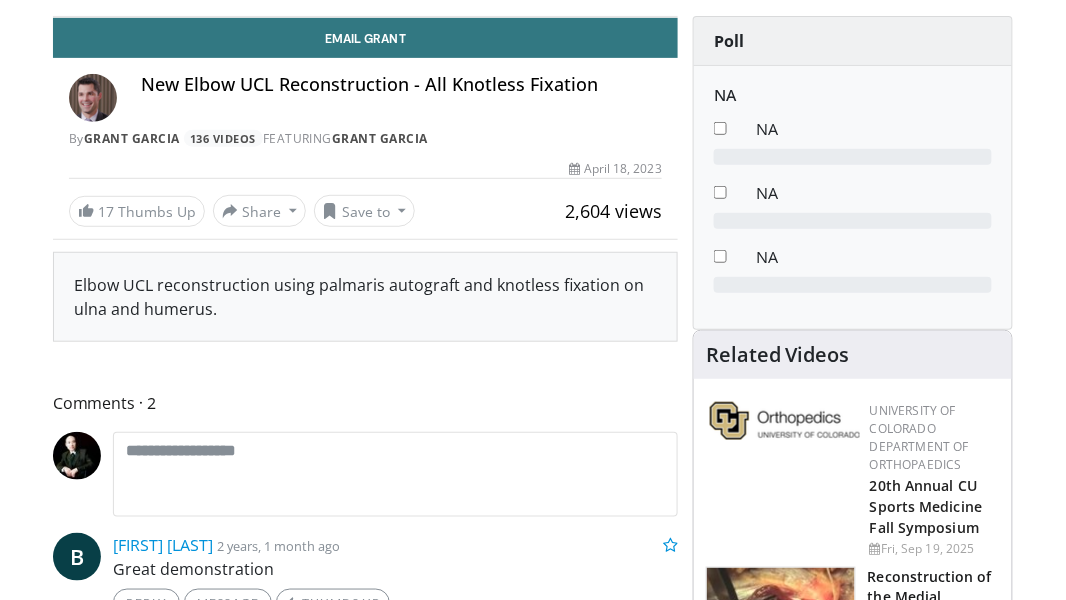 click at bounding box center [74, -3] 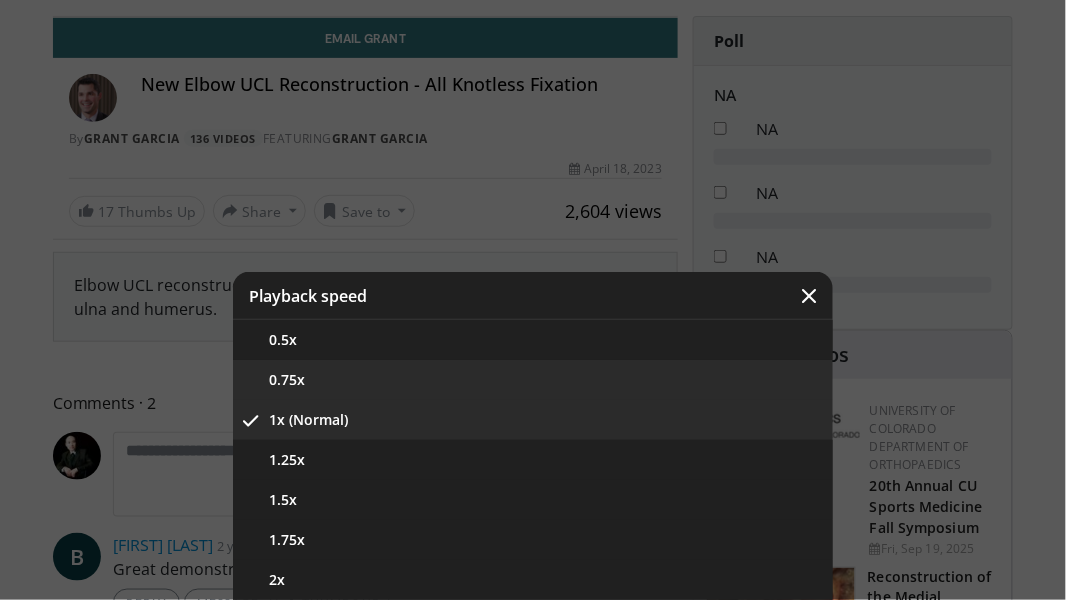 click on "0.75x" at bounding box center [533, 380] 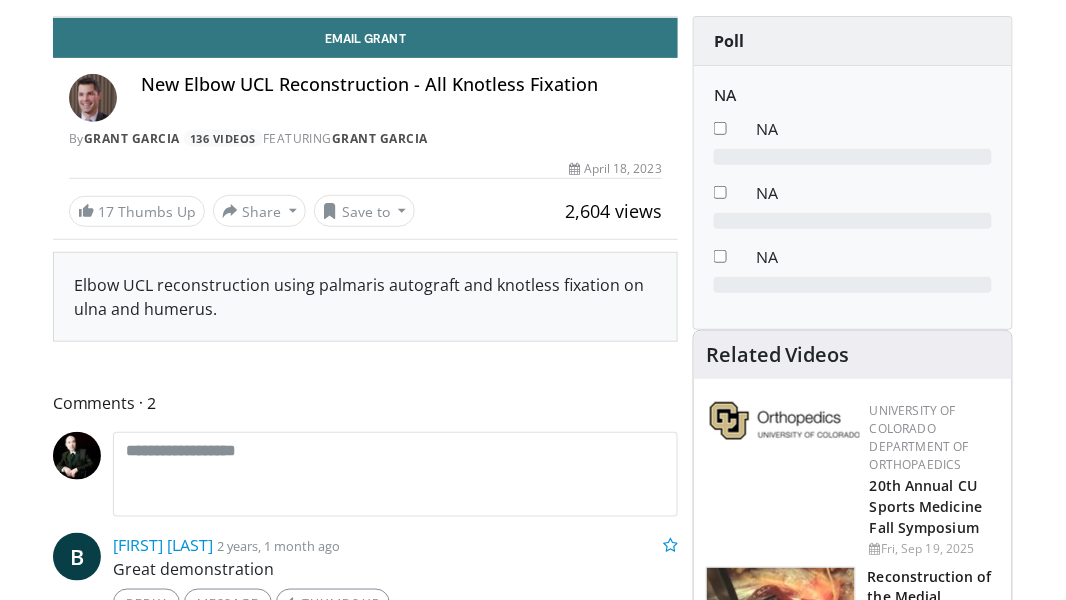 click on "10 seconds
Tap to unmute" at bounding box center [365, 17] 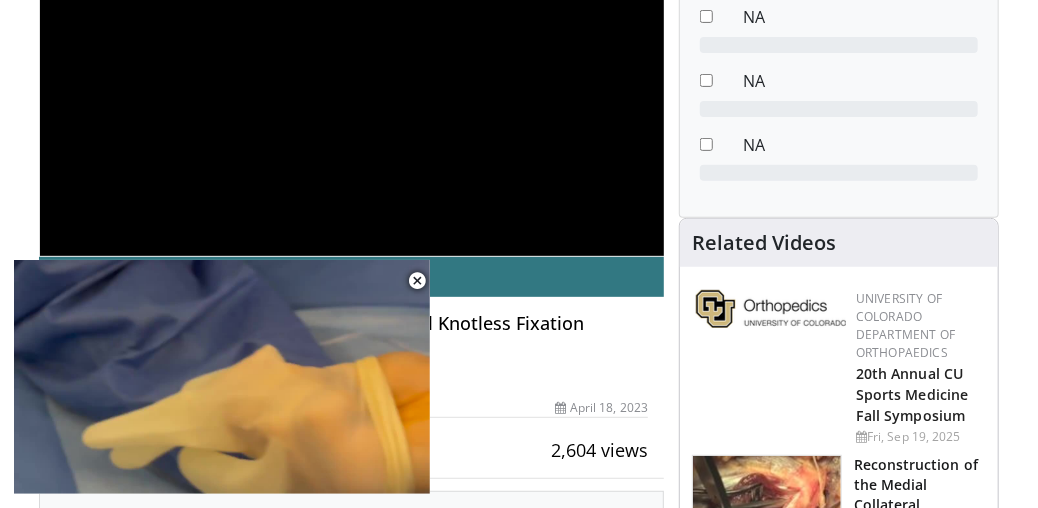 scroll, scrollTop: 208, scrollLeft: 0, axis: vertical 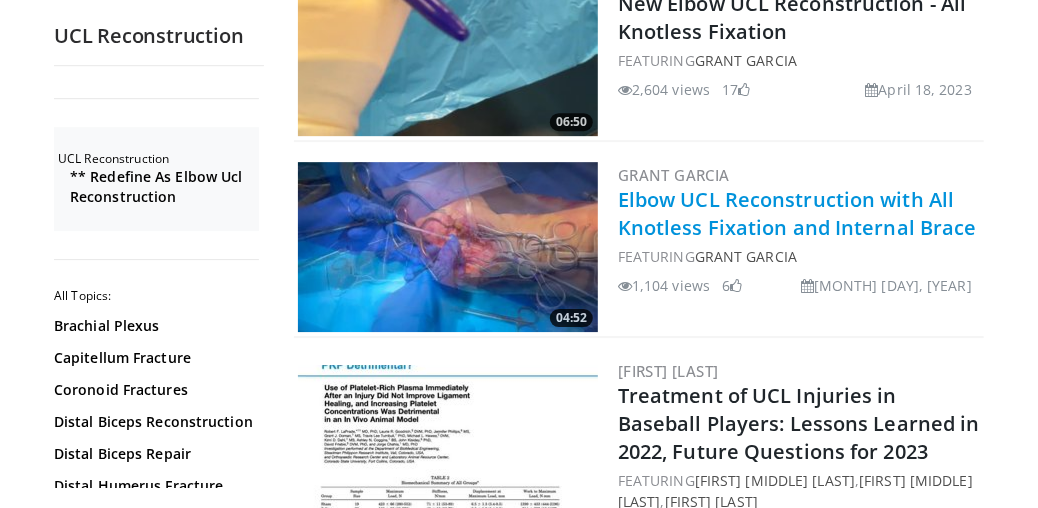 click on "Elbow UCL Reconstruction with All Knotless Fixation and Internal Brace" at bounding box center [797, 213] 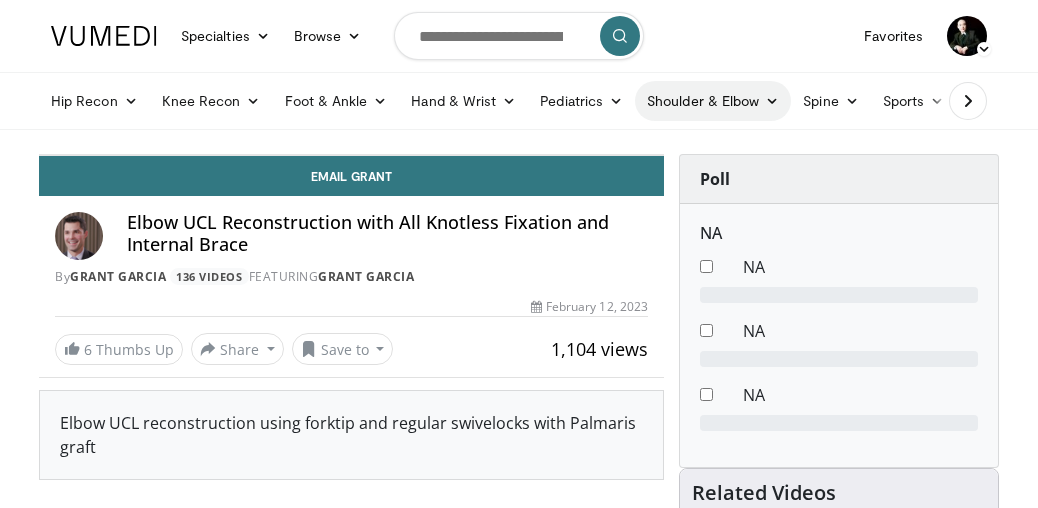 scroll, scrollTop: 0, scrollLeft: 0, axis: both 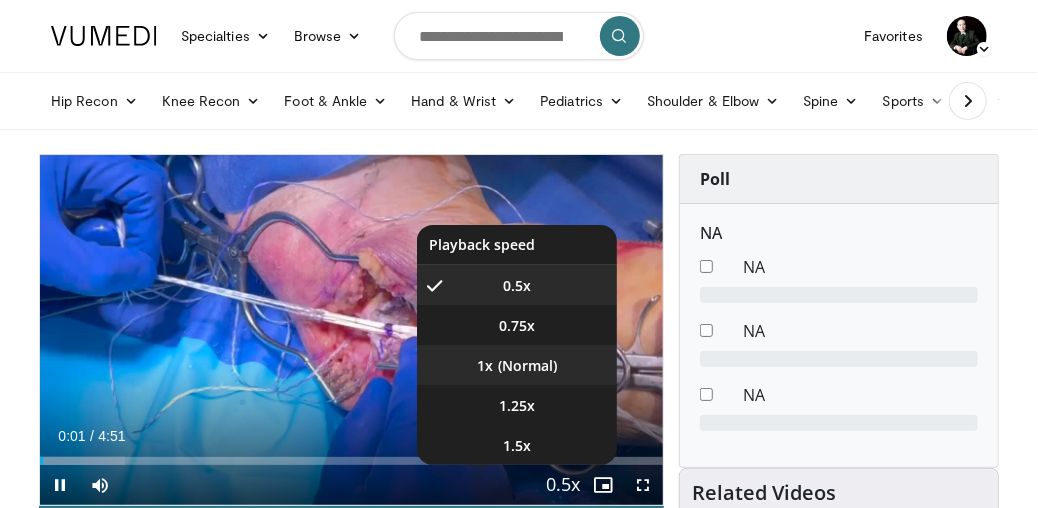 click on "1x" at bounding box center [517, 365] 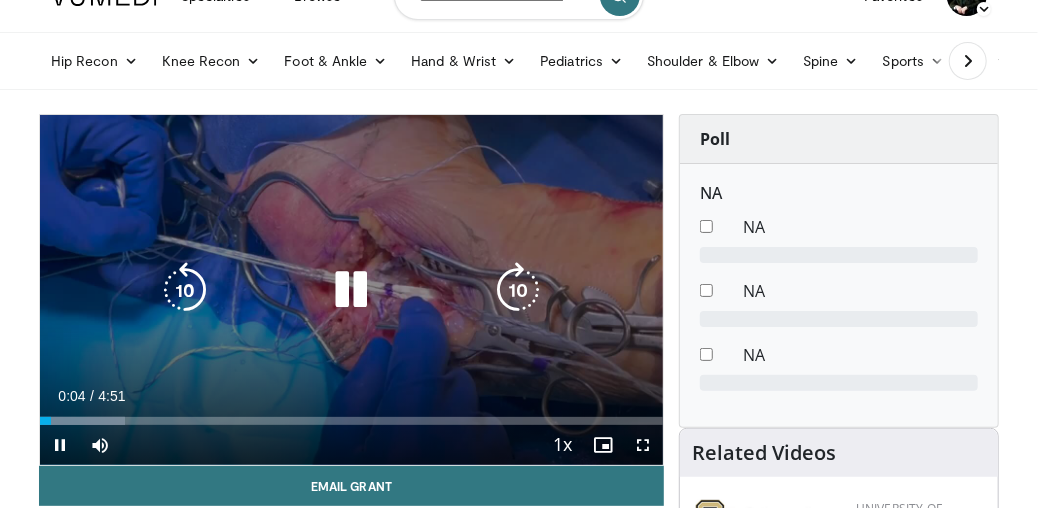 scroll, scrollTop: 69, scrollLeft: 0, axis: vertical 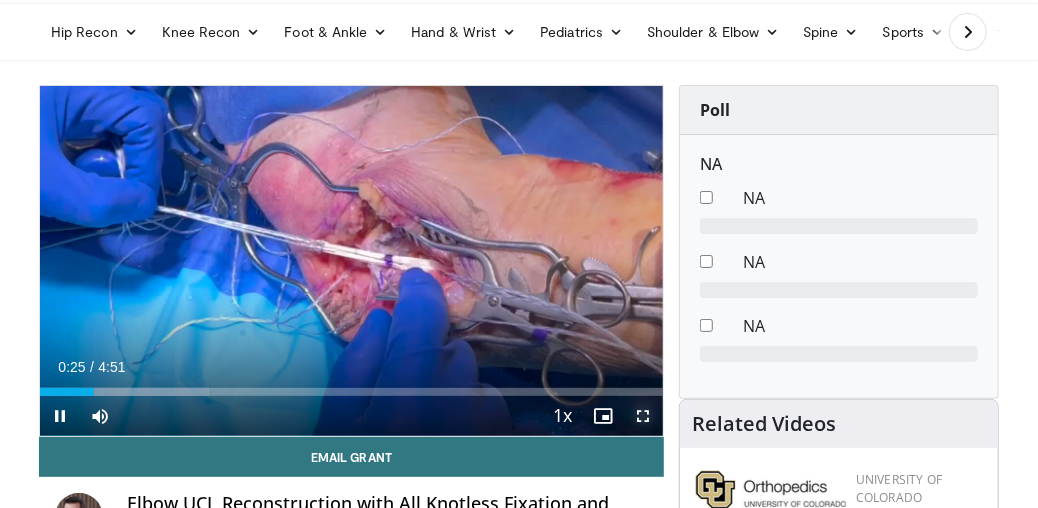 click at bounding box center (643, 416) 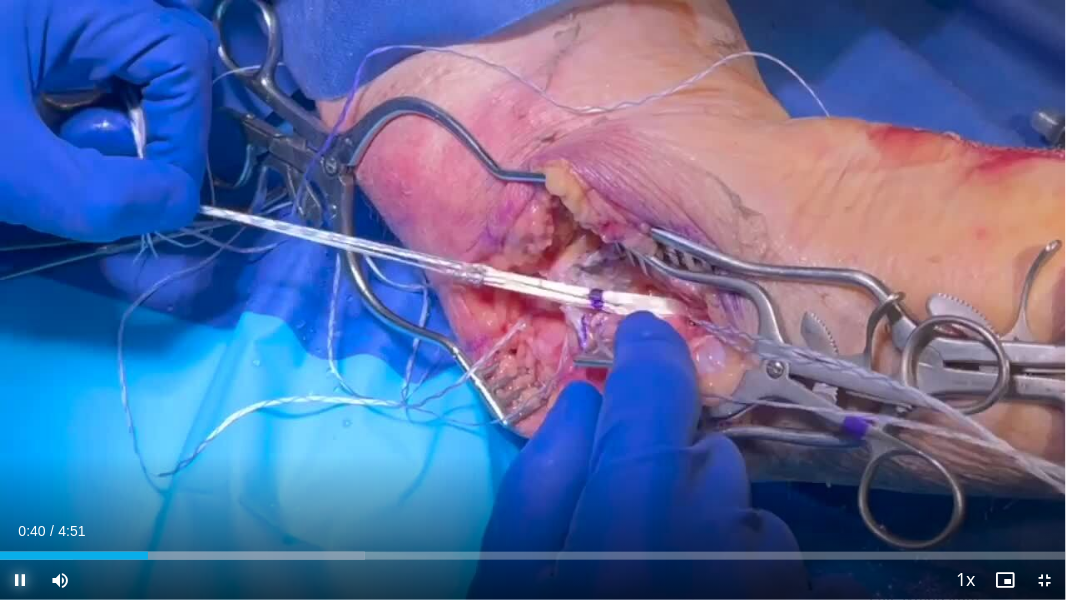 click at bounding box center [20, 580] 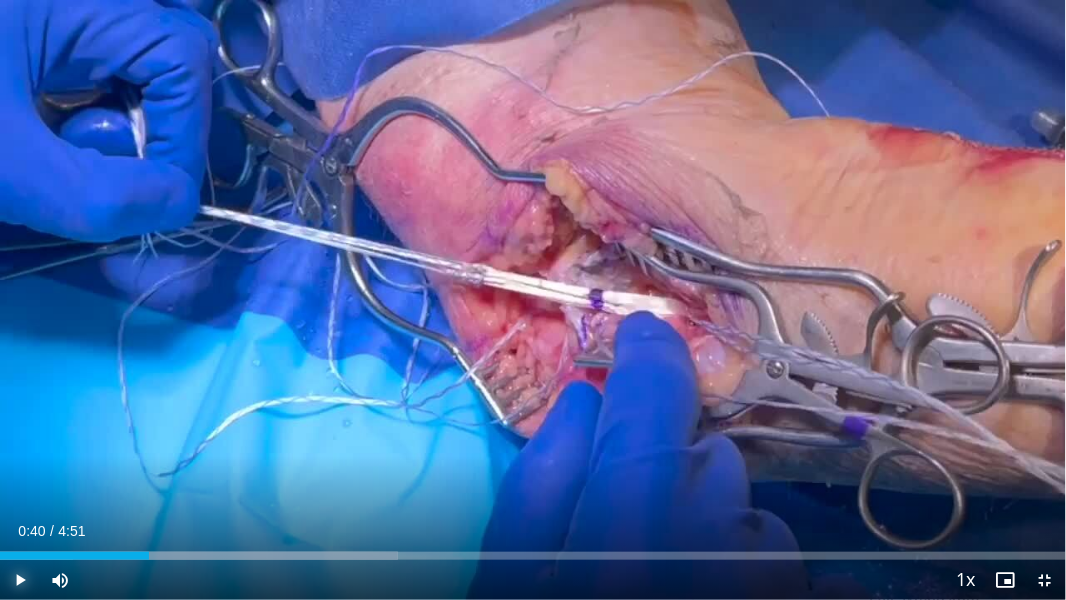 click at bounding box center (20, 580) 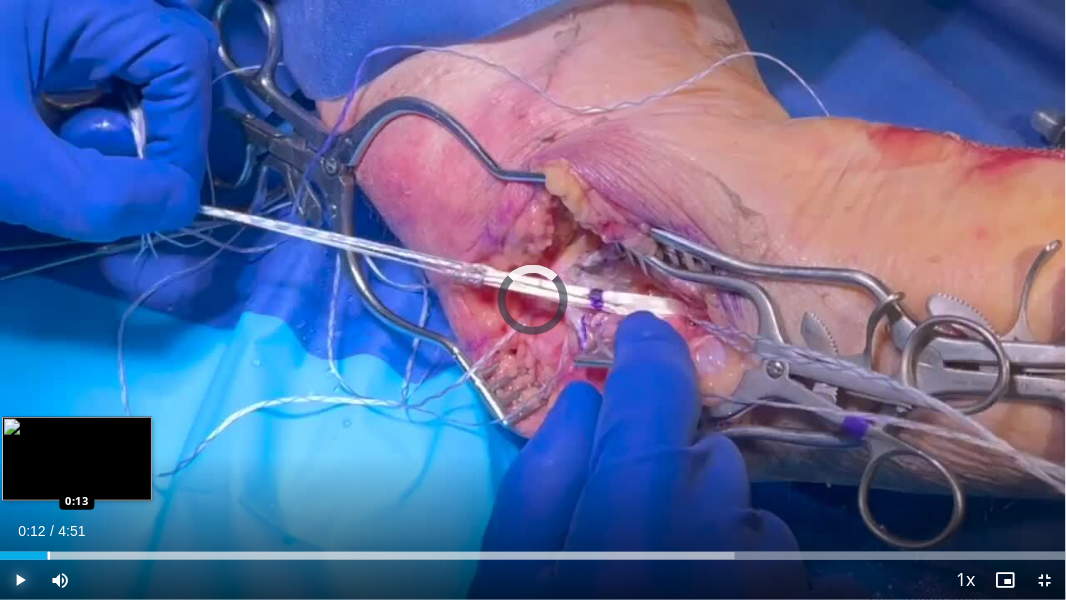 click on "Loaded :  100.00% 0:12 0:13" at bounding box center [533, 556] 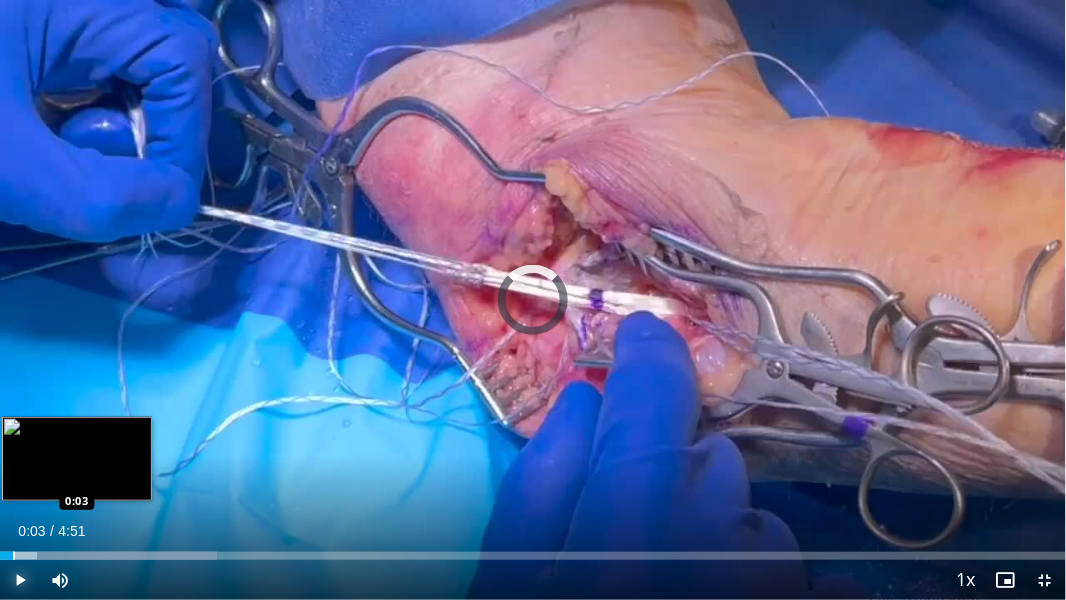 click at bounding box center (14, 556) 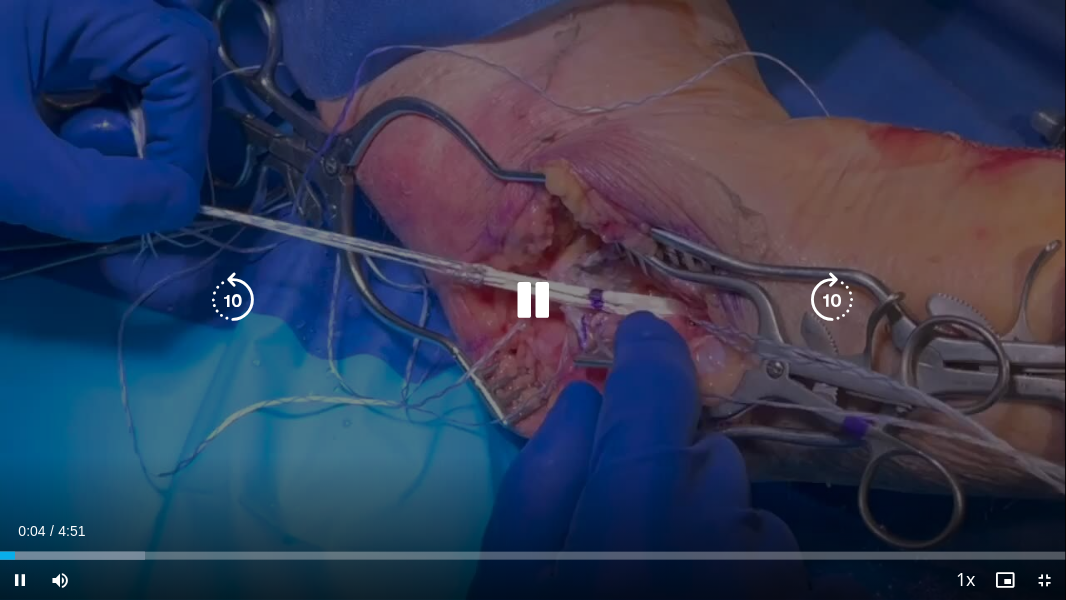 click on "10 seconds
Tap to unmute" at bounding box center (533, 300) 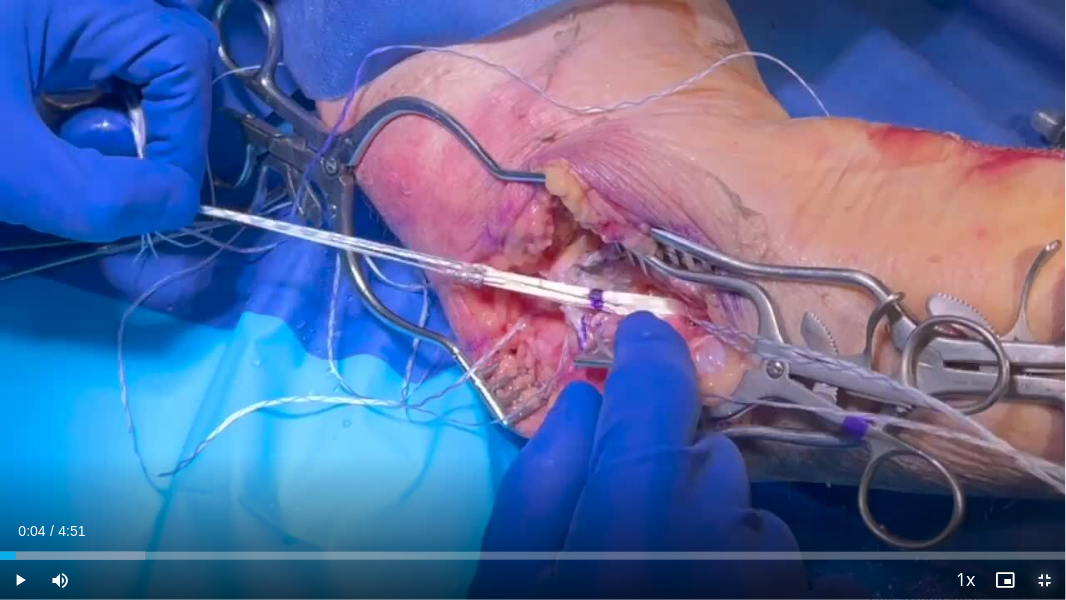 drag, startPoint x: 1044, startPoint y: 581, endPoint x: 1001, endPoint y: 489, distance: 101.55294 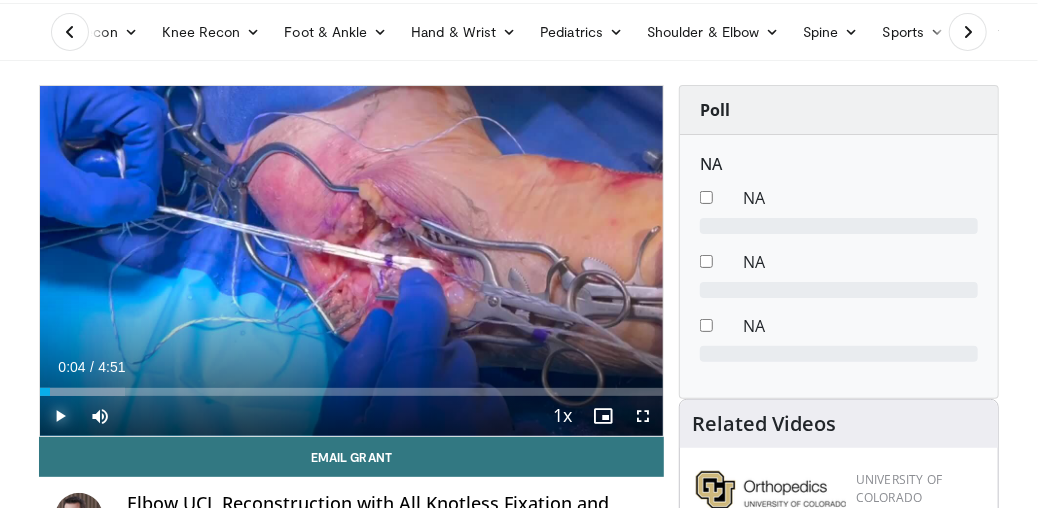 click at bounding box center [60, 416] 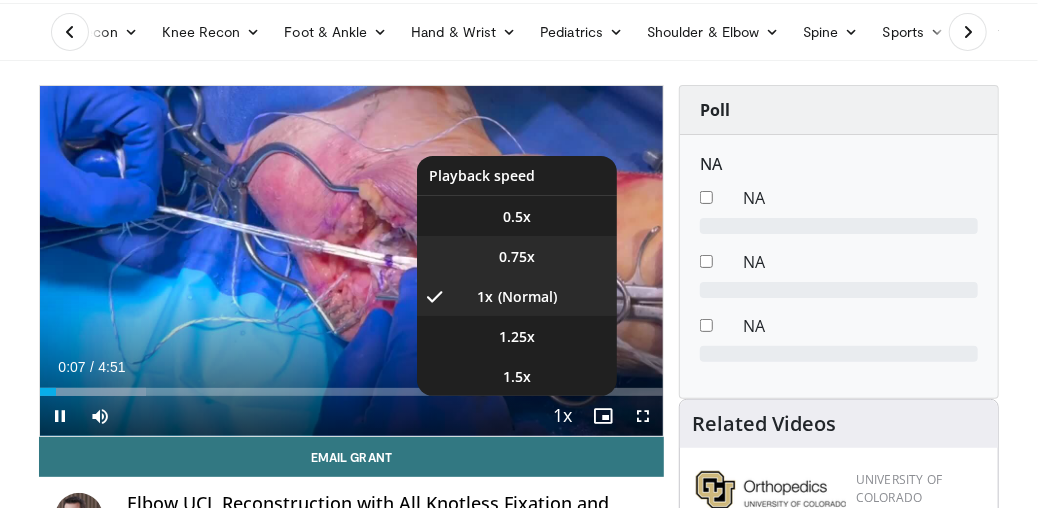 click on "0.75x" at bounding box center (517, 257) 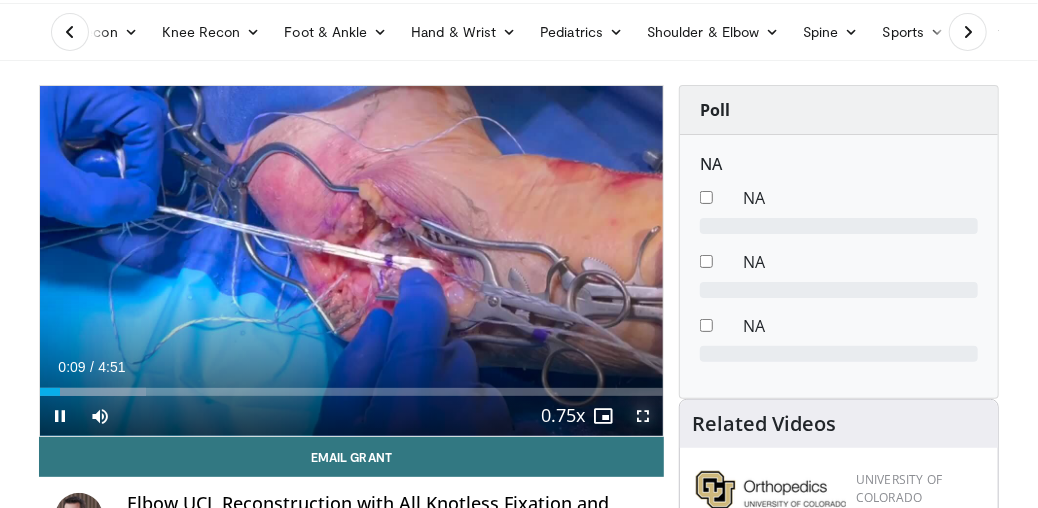 click at bounding box center (643, 416) 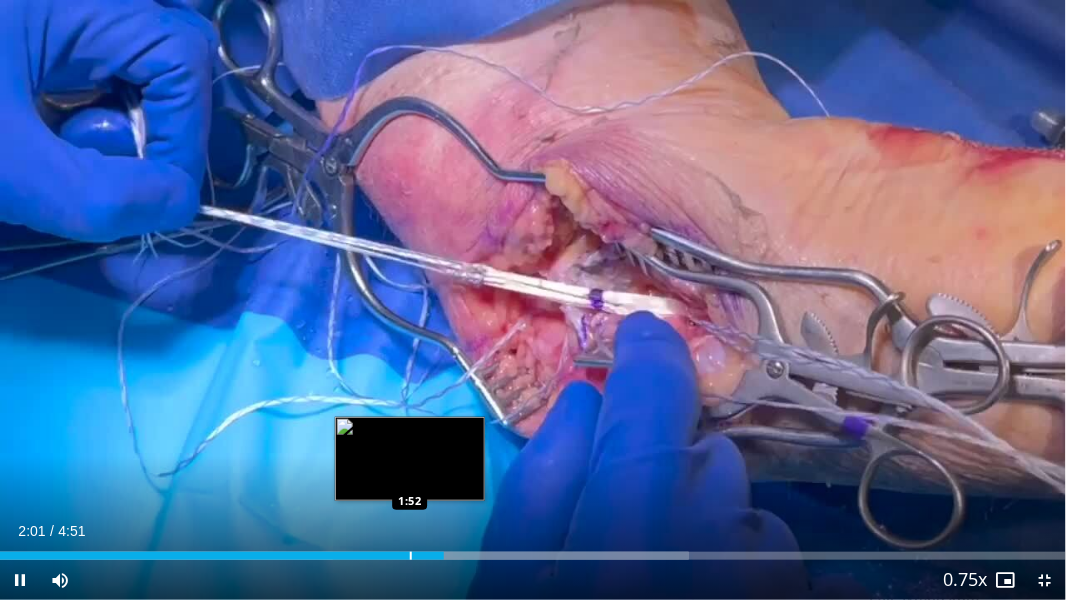 click at bounding box center (411, 556) 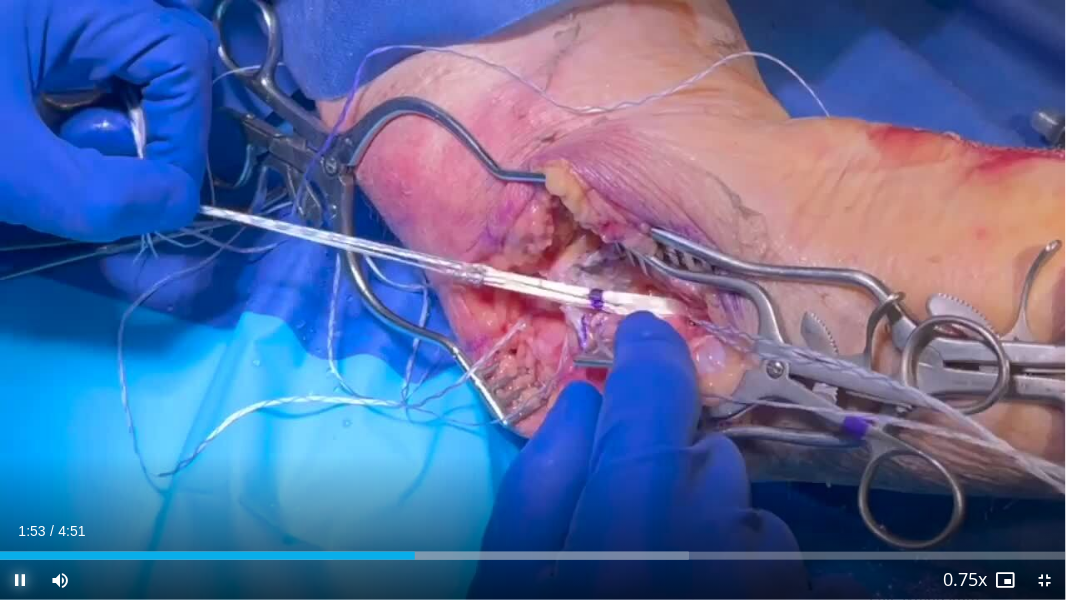 click at bounding box center [20, 580] 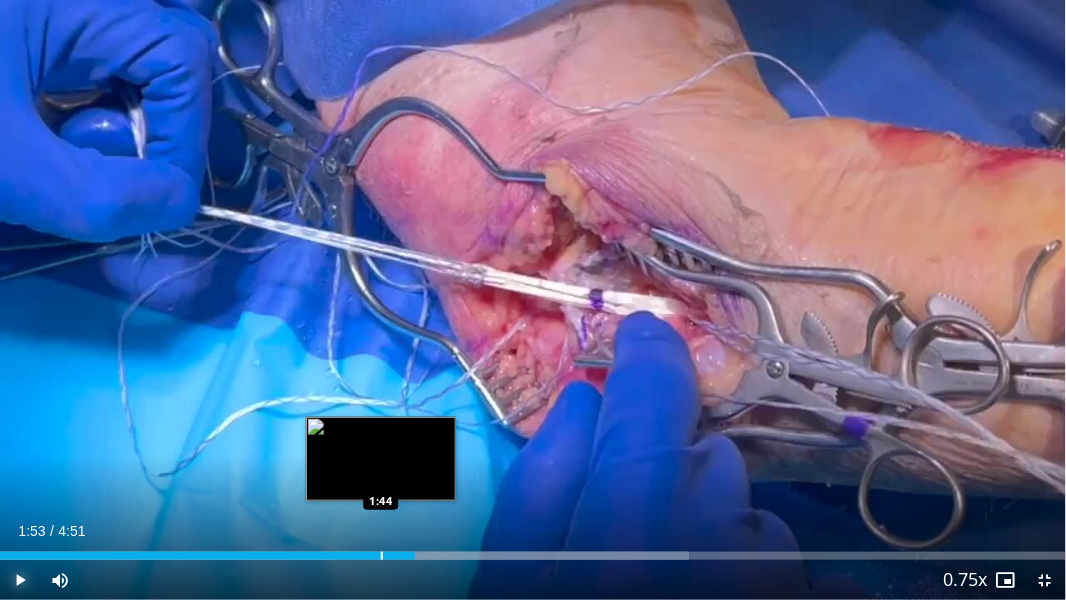 click at bounding box center (382, 556) 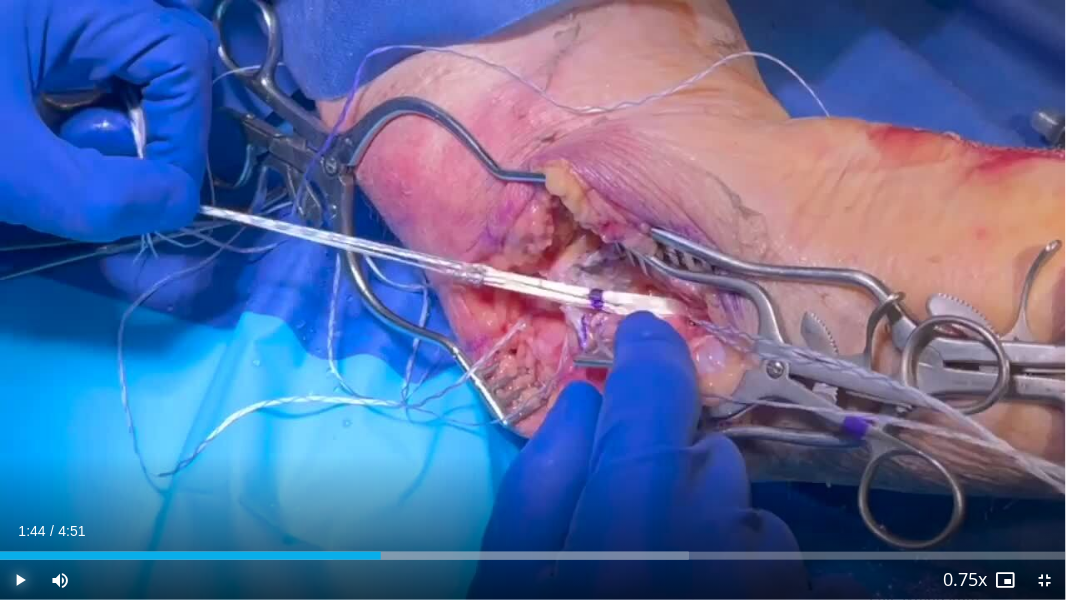 click at bounding box center (20, 580) 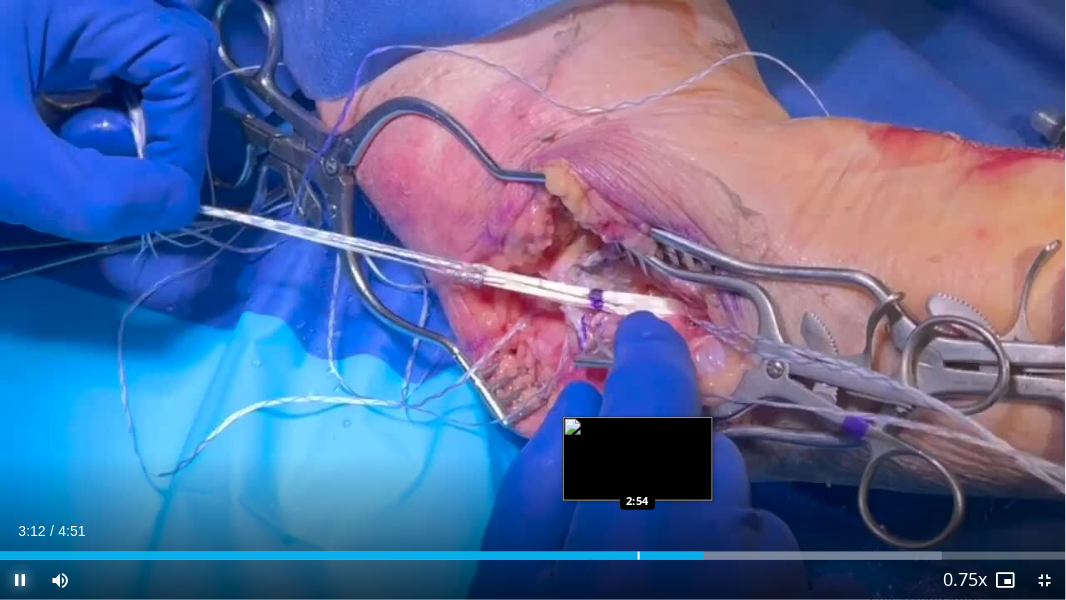 click at bounding box center [639, 556] 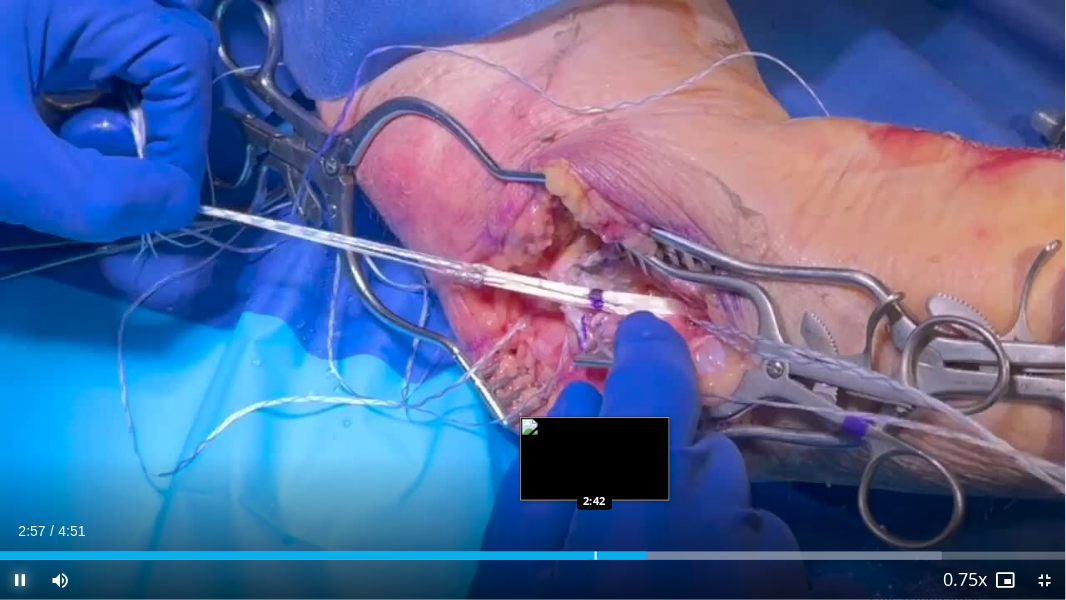 click at bounding box center [596, 556] 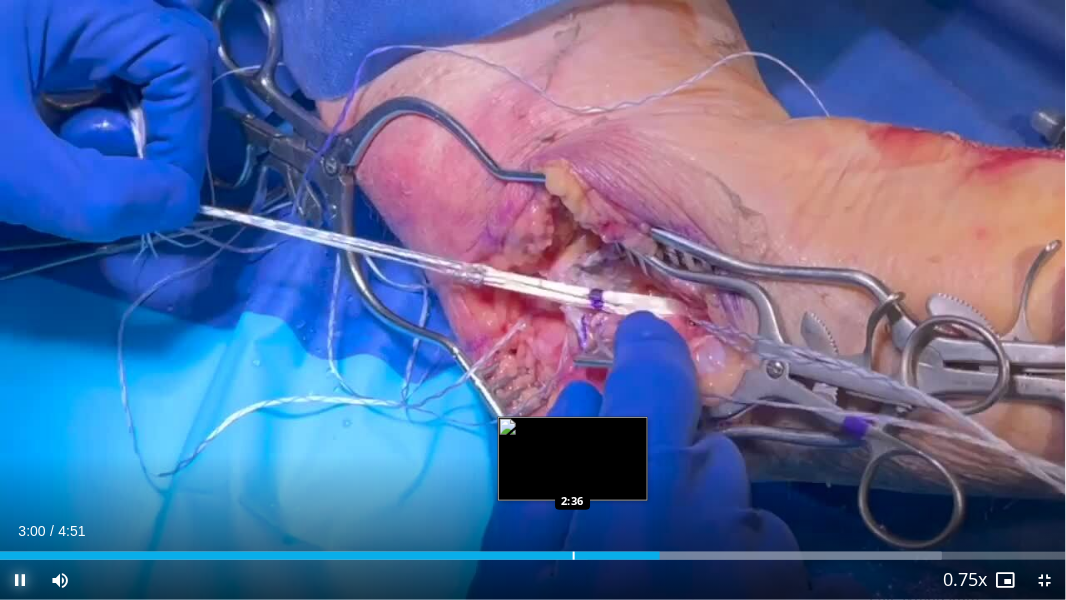click at bounding box center [574, 556] 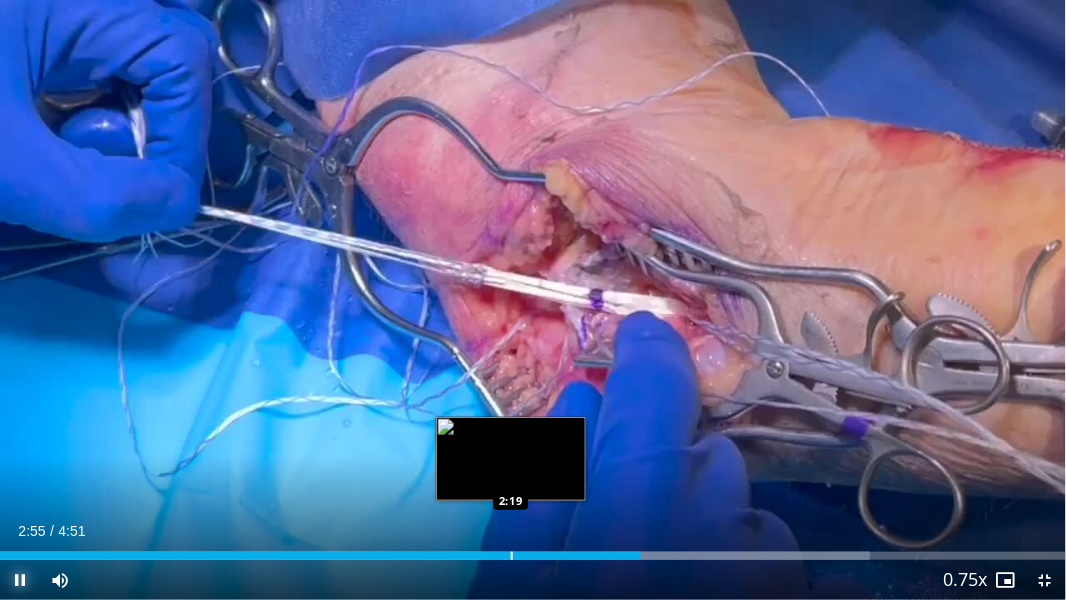 click on "Loaded :  81.60% 2:55 2:19" at bounding box center (533, 550) 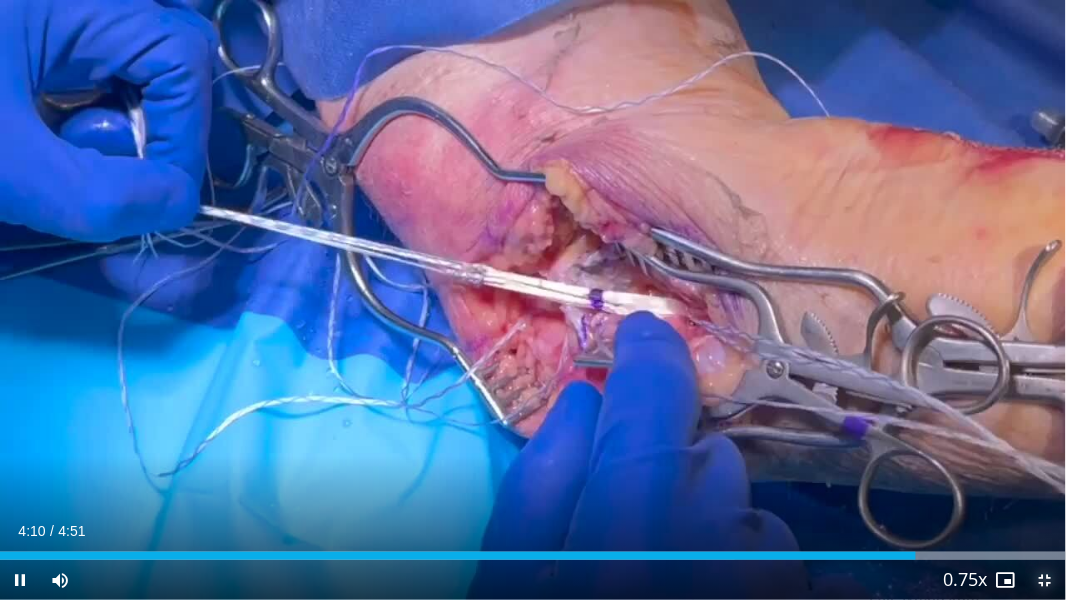 click at bounding box center (1046, 580) 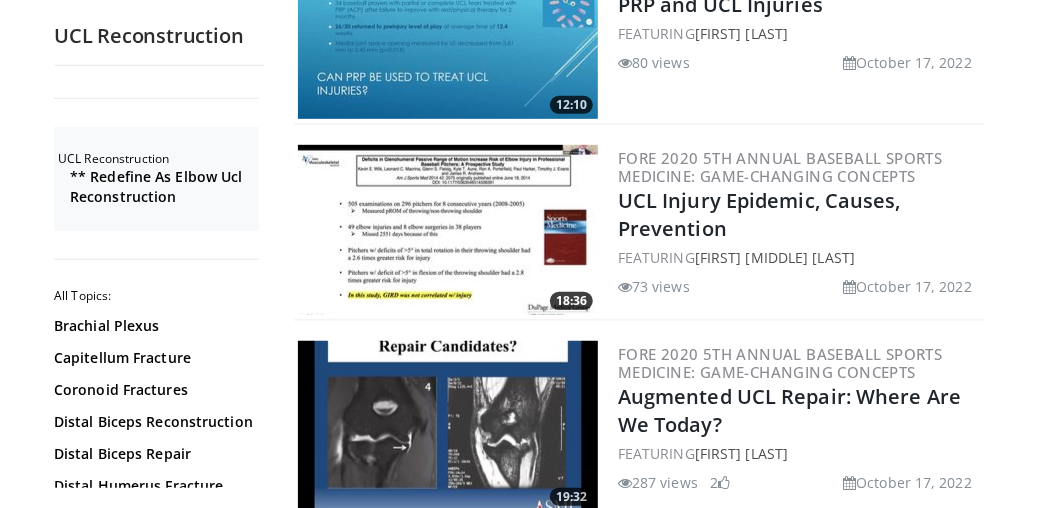 scroll, scrollTop: 3680, scrollLeft: 0, axis: vertical 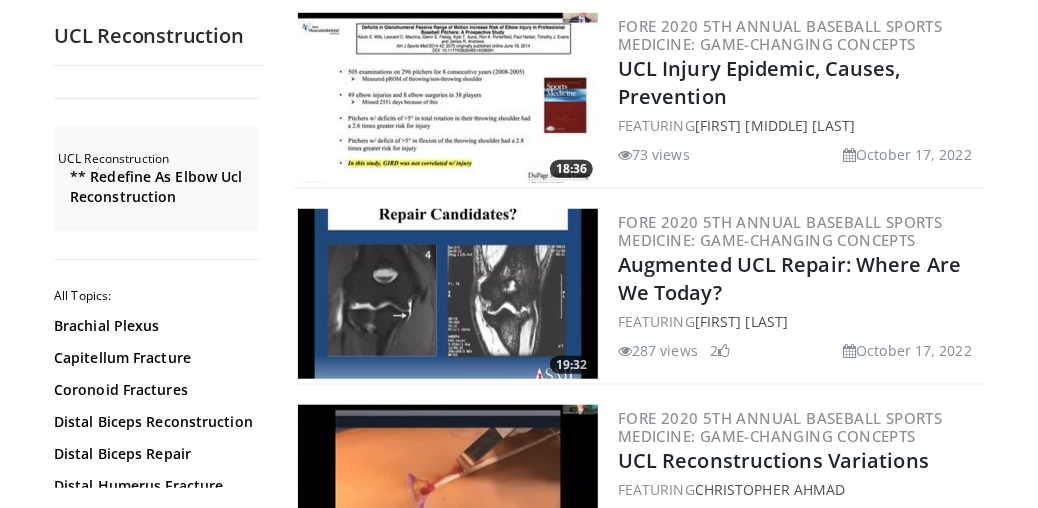 click at bounding box center [448, 294] 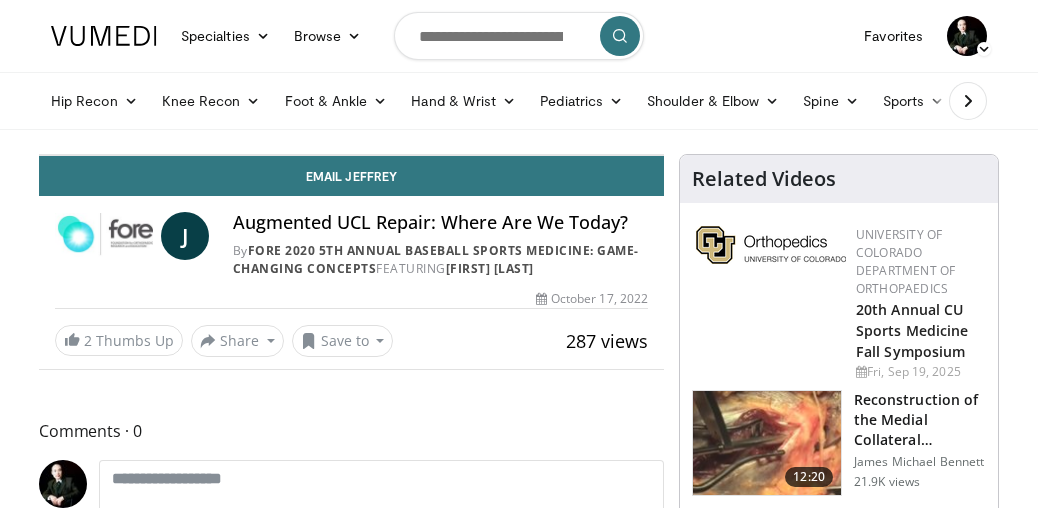 scroll, scrollTop: 0, scrollLeft: 0, axis: both 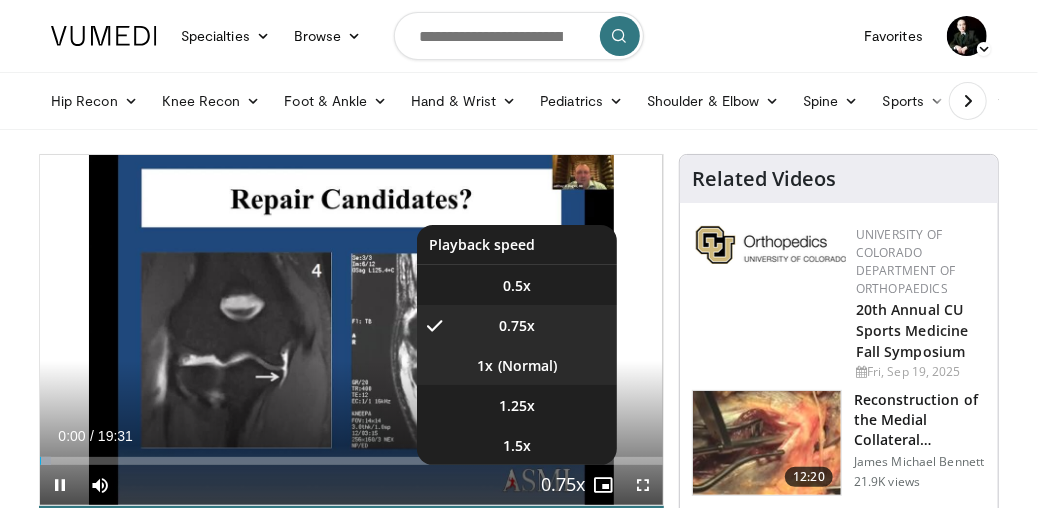 click on "1x" at bounding box center (517, 365) 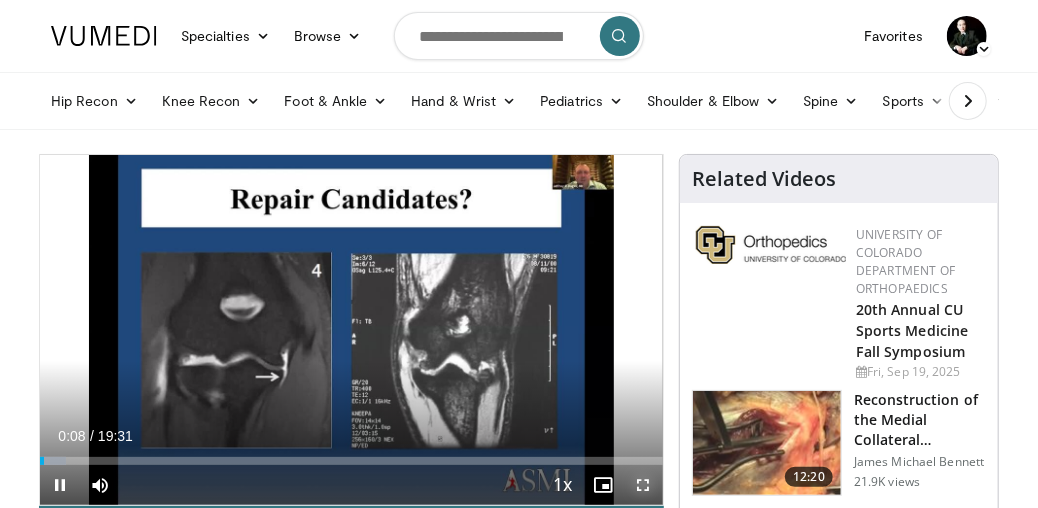 click at bounding box center (643, 485) 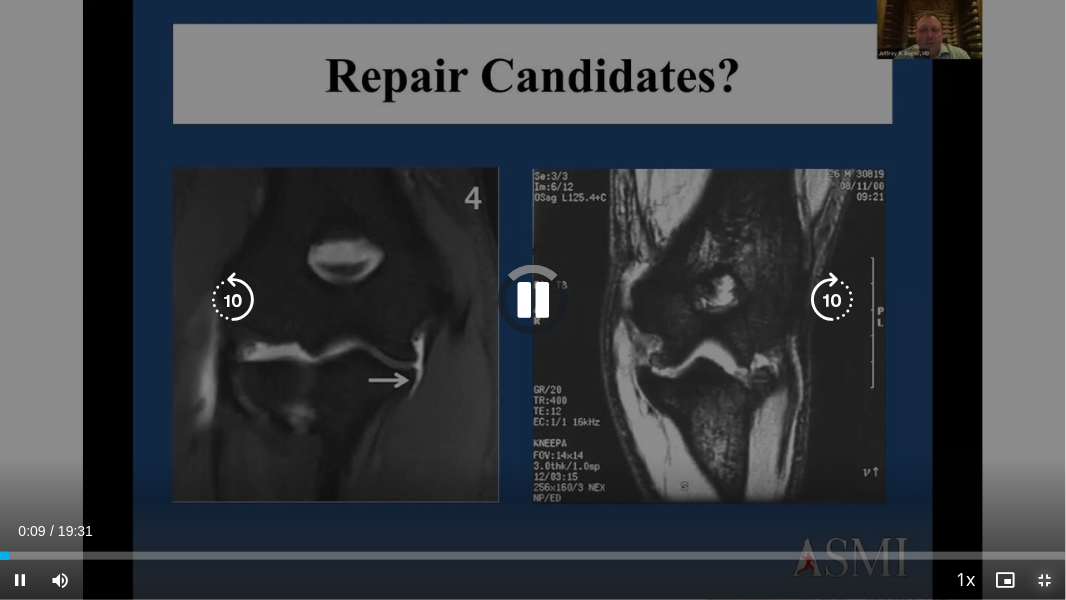 drag, startPoint x: 1045, startPoint y: 576, endPoint x: 619, endPoint y: 391, distance: 464.43622 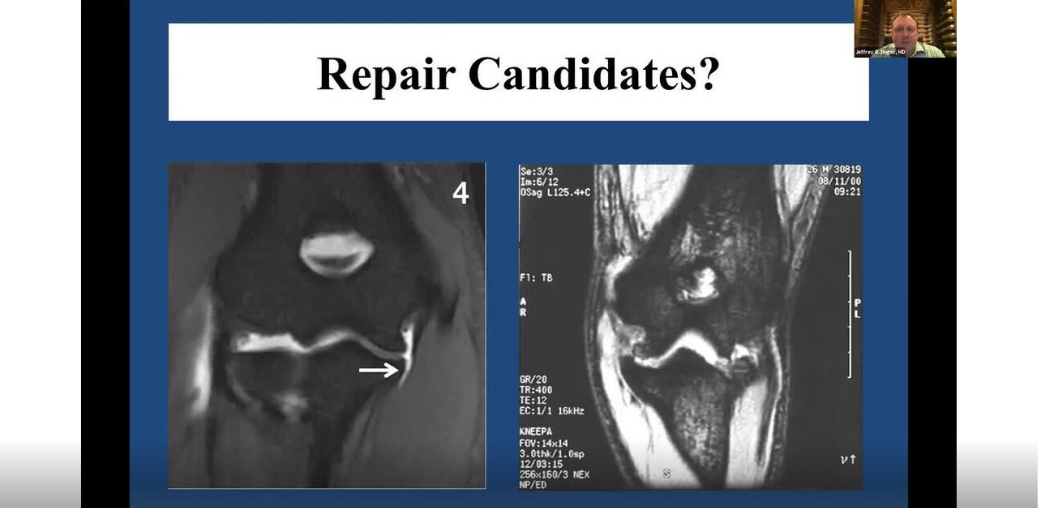 scroll, scrollTop: 208, scrollLeft: 0, axis: vertical 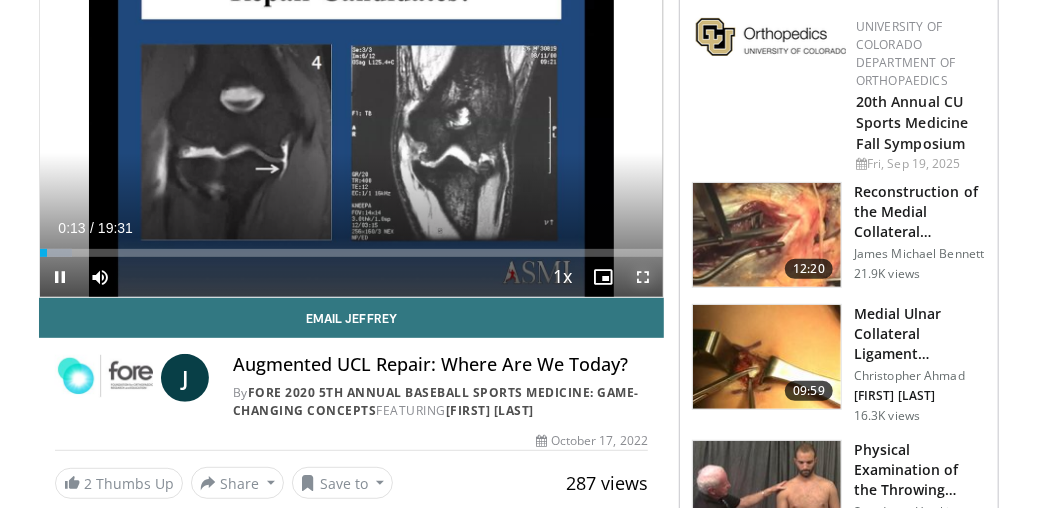 click at bounding box center [643, 277] 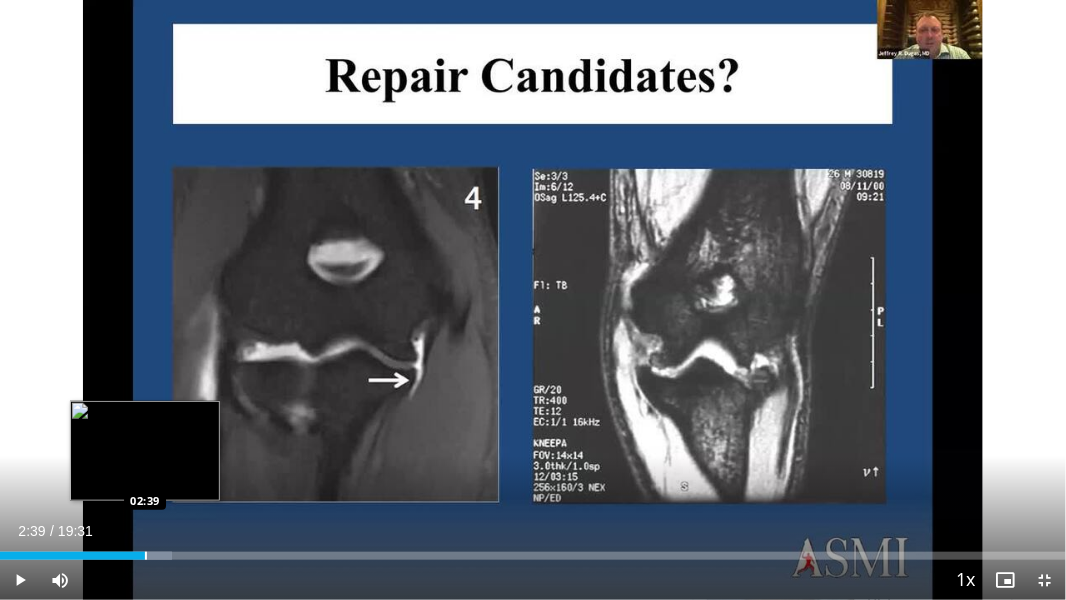 click at bounding box center [146, 556] 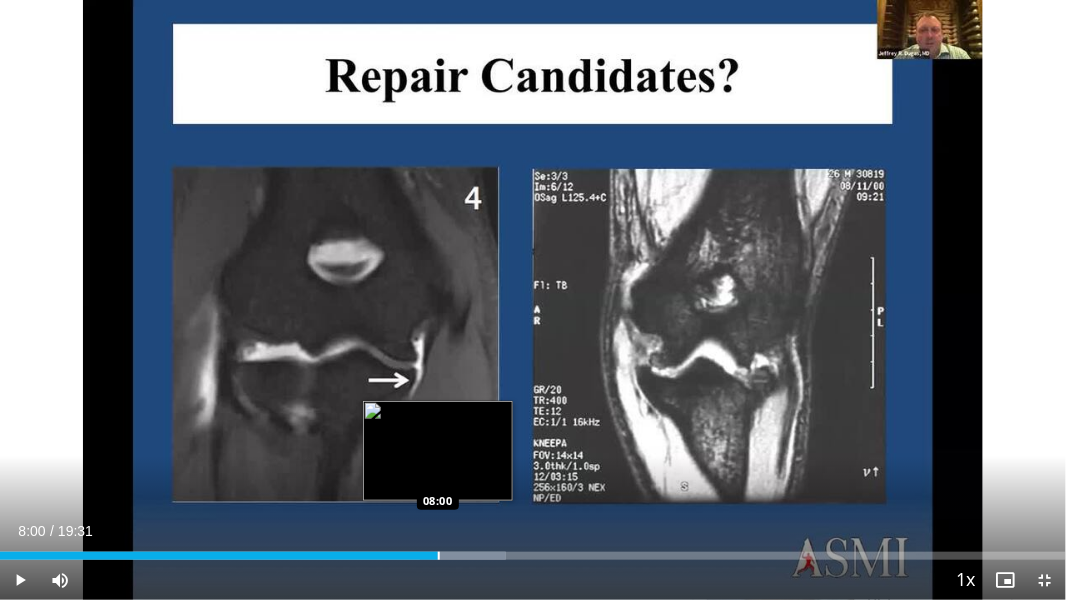 click at bounding box center [439, 556] 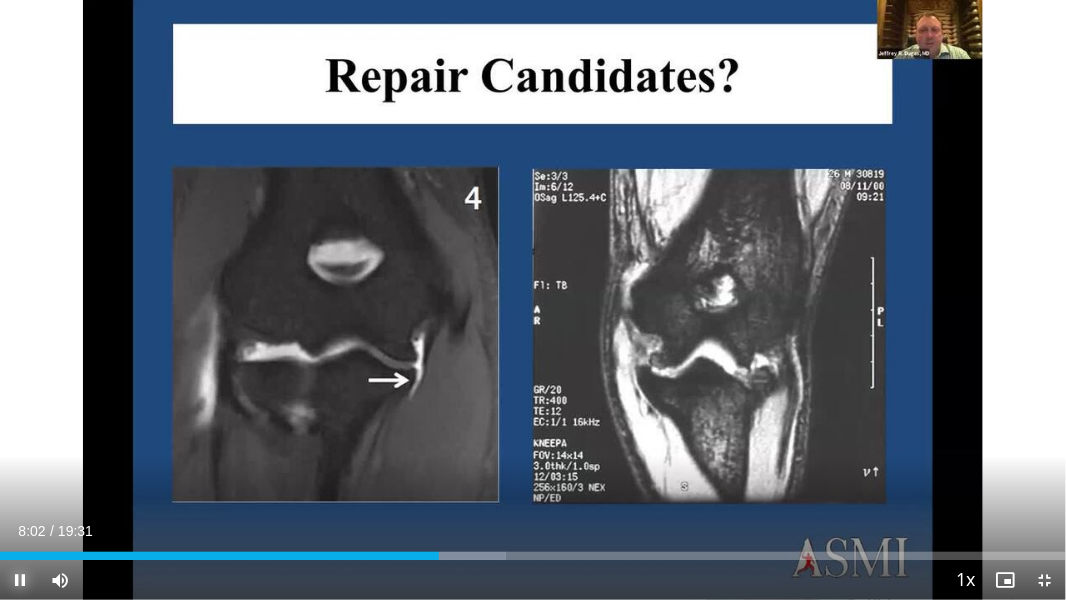 click at bounding box center (20, 580) 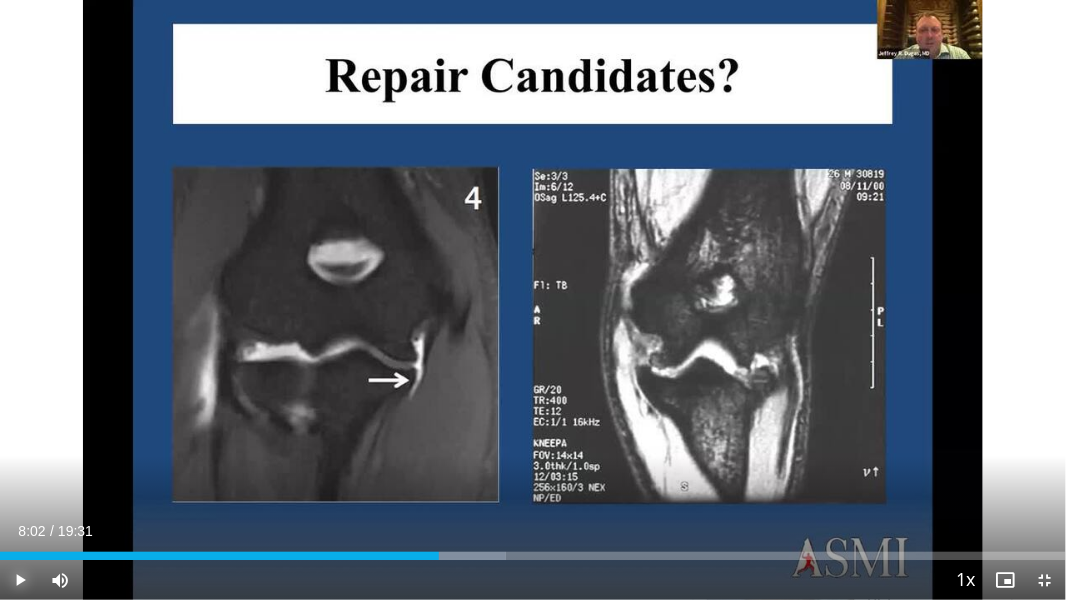 click at bounding box center (20, 580) 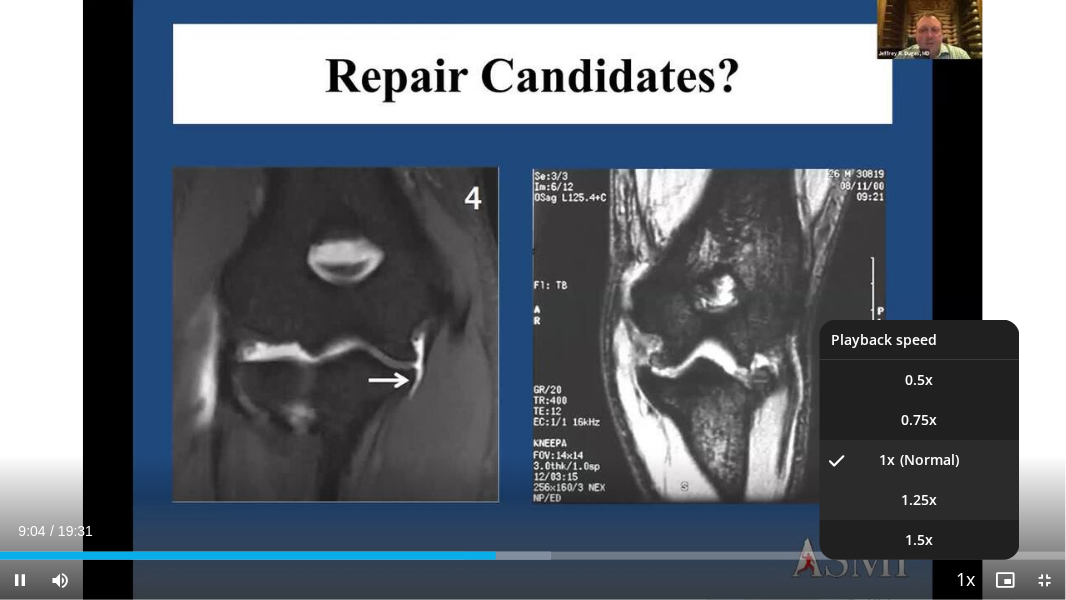 click on "1.25x" at bounding box center [920, 500] 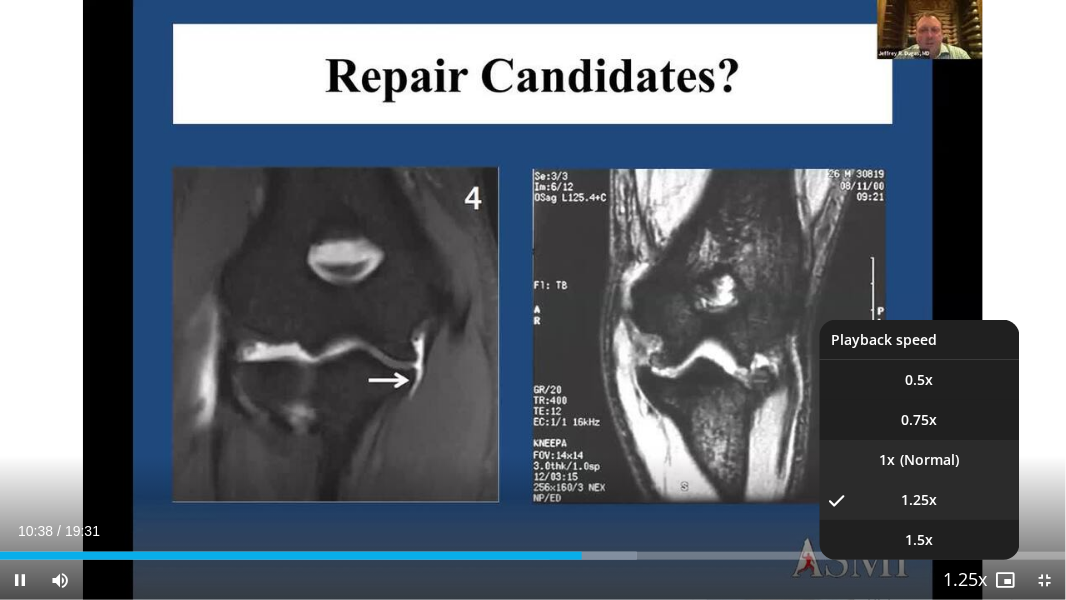 click on "1x" at bounding box center (920, 460) 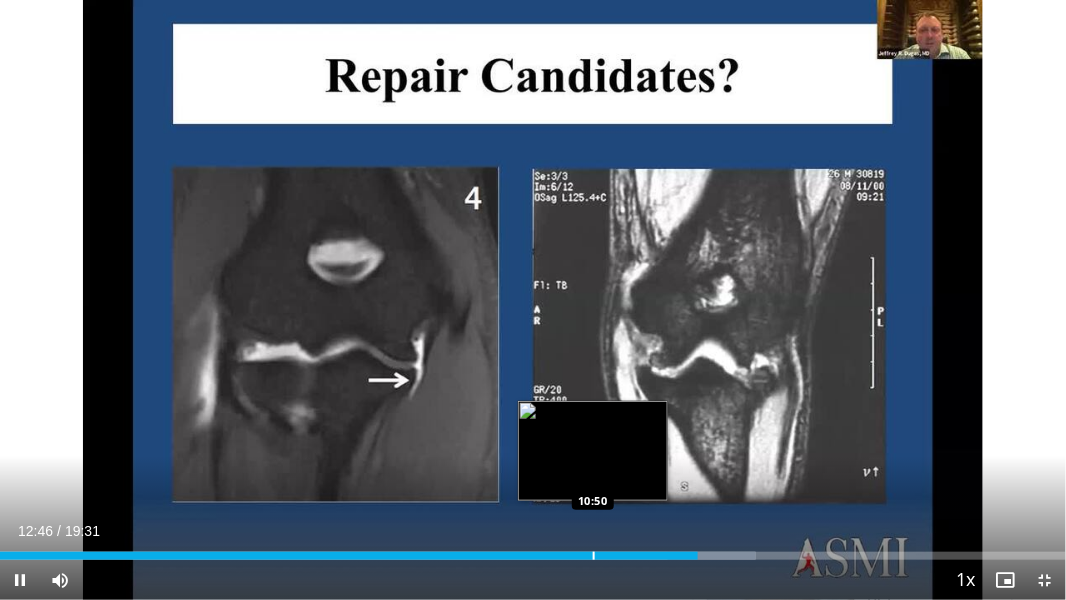 click at bounding box center [594, 556] 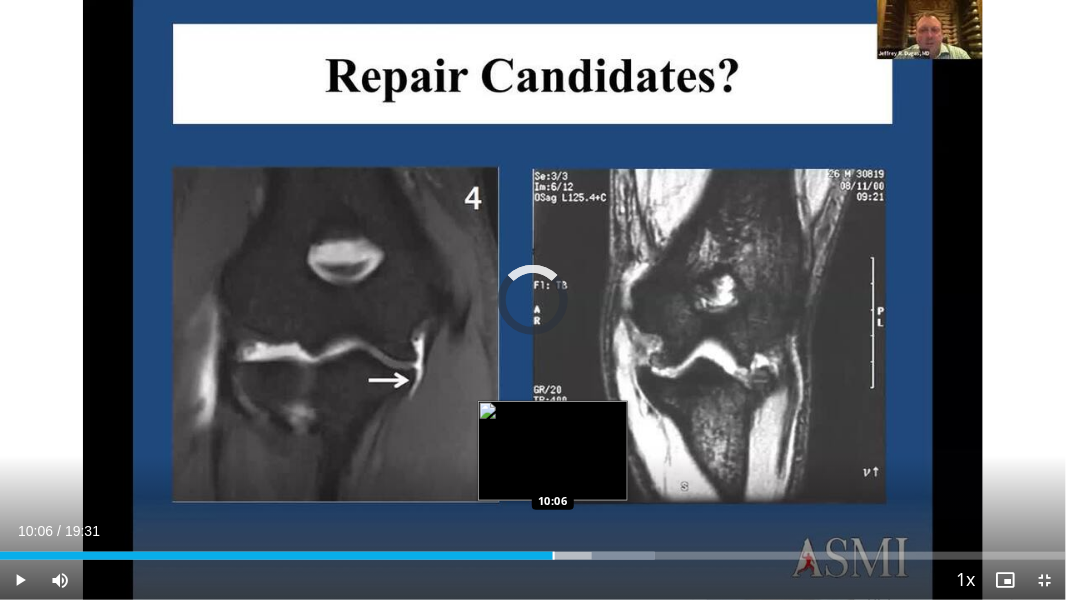 click at bounding box center [554, 556] 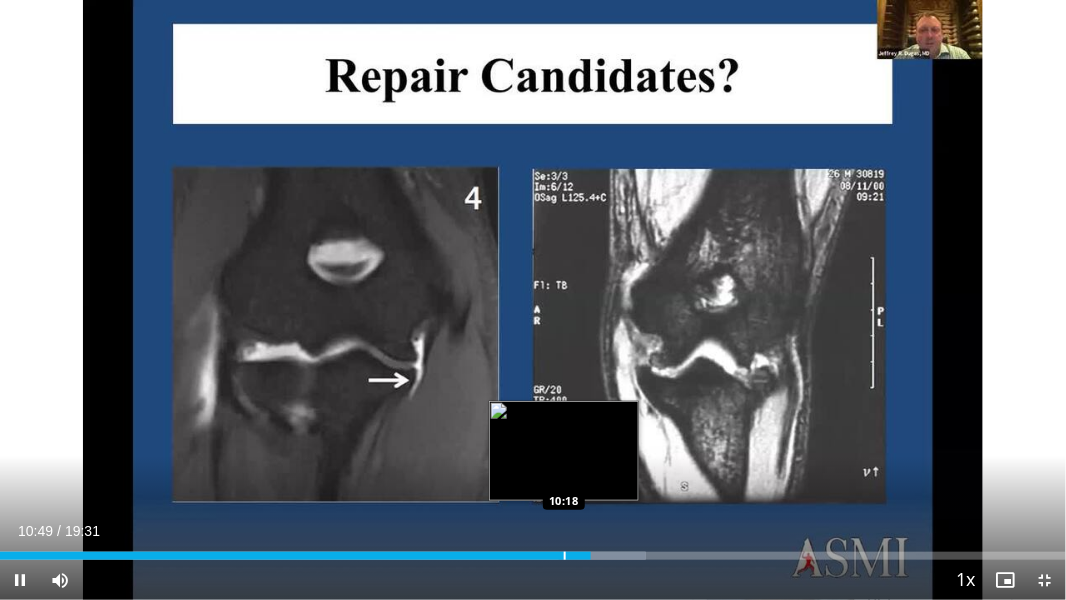 click at bounding box center (565, 556) 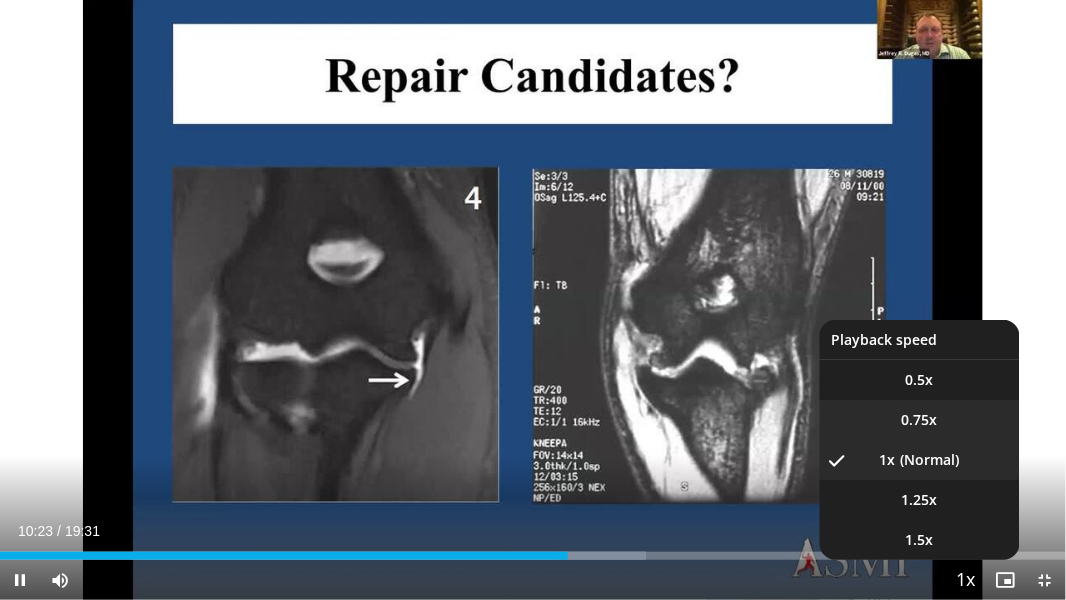 click on "0.75x" at bounding box center (920, 420) 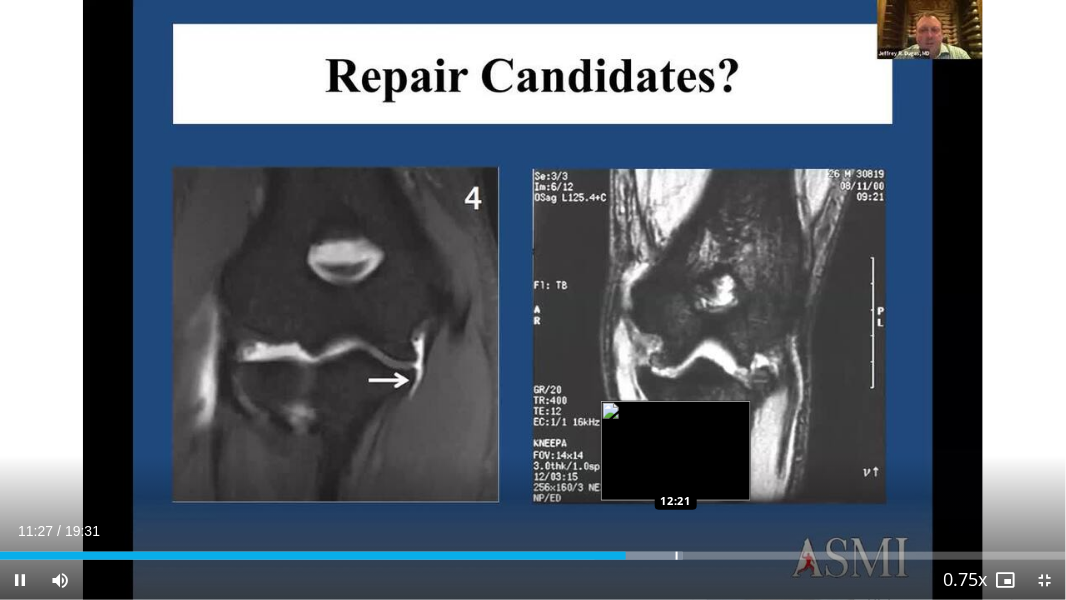 click at bounding box center [677, 556] 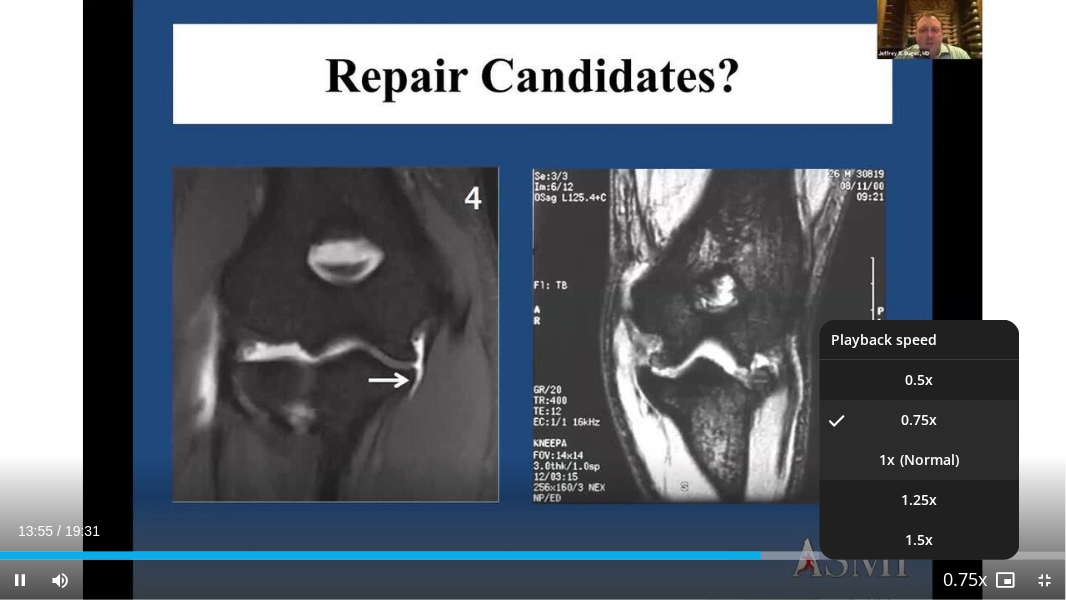 click on "**********" at bounding box center (533, 300) 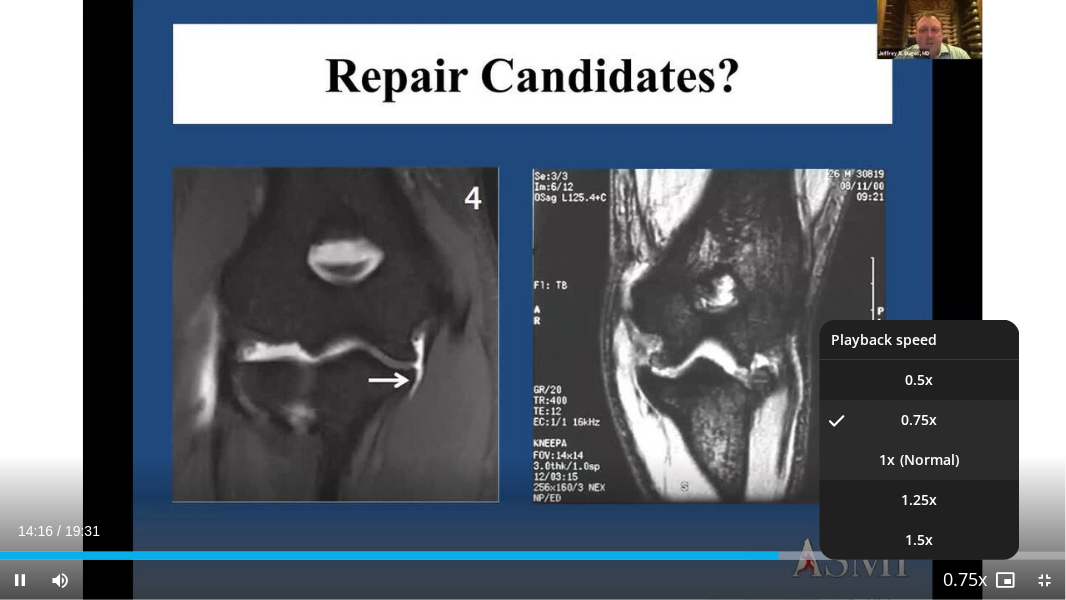 click on "1x" at bounding box center [920, 460] 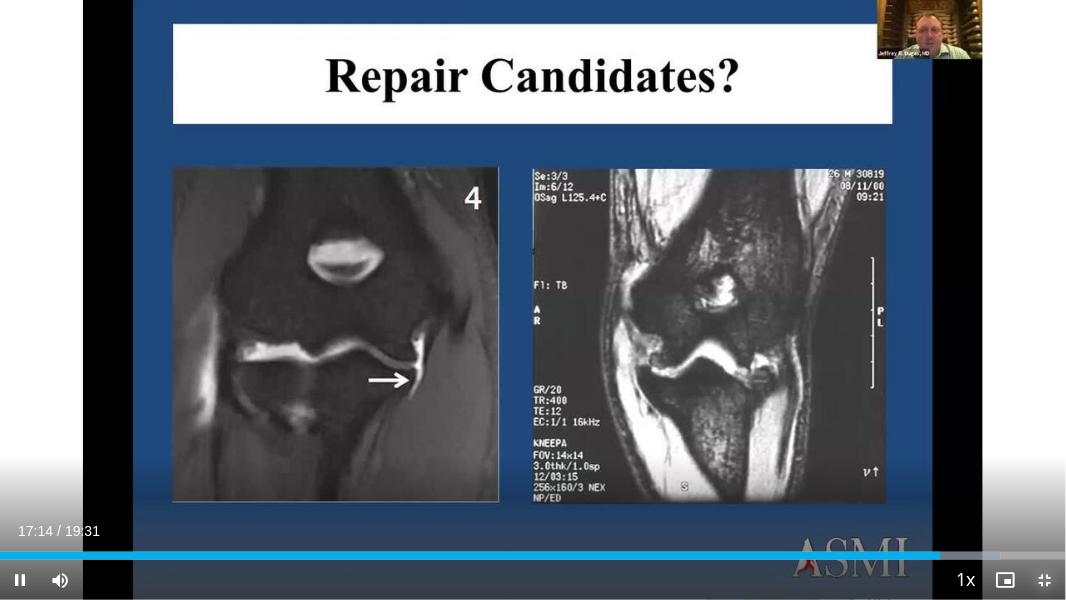drag, startPoint x: 1044, startPoint y: 572, endPoint x: 769, endPoint y: 303, distance: 384.68948 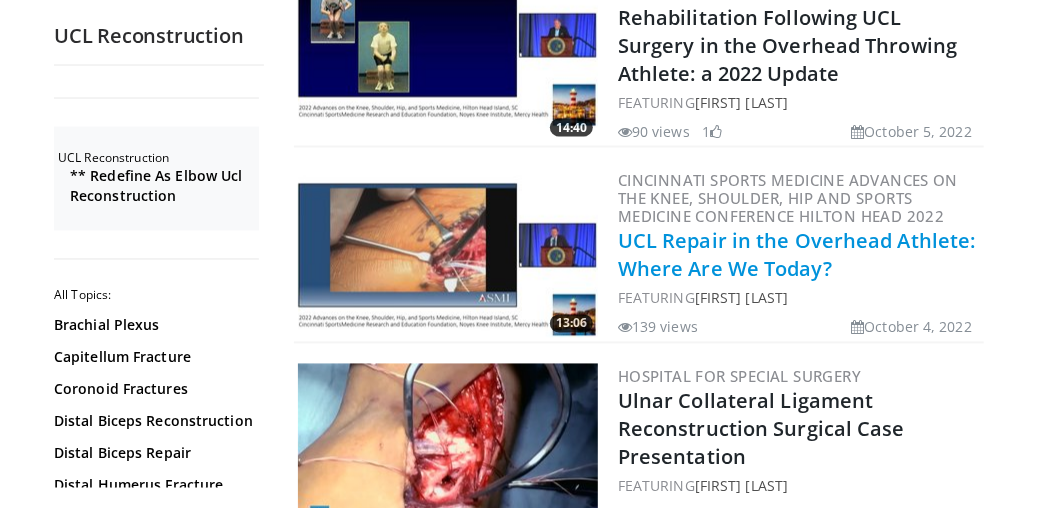scroll, scrollTop: 4652, scrollLeft: 0, axis: vertical 